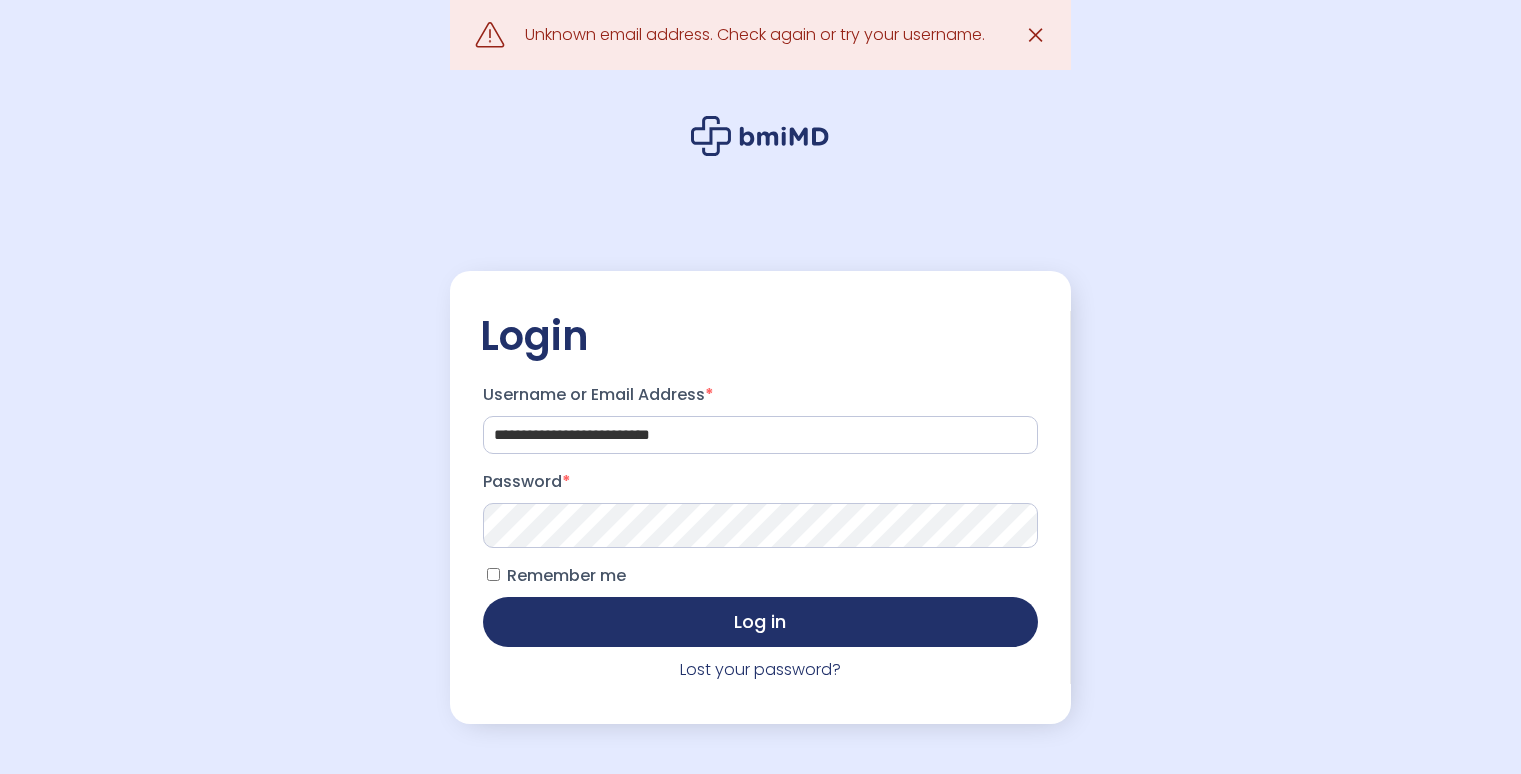scroll, scrollTop: 0, scrollLeft: 0, axis: both 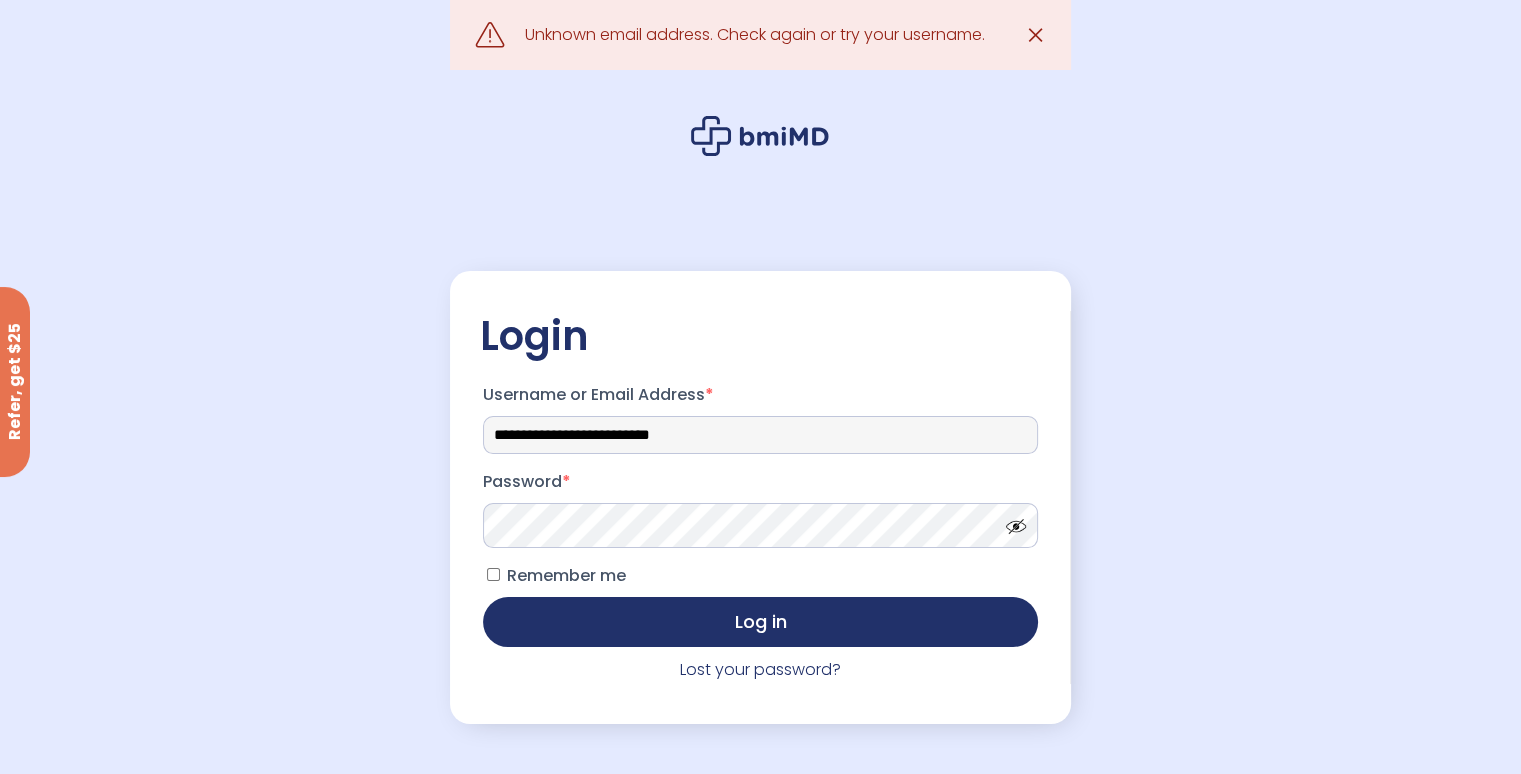 click on "**********" at bounding box center (760, 435) 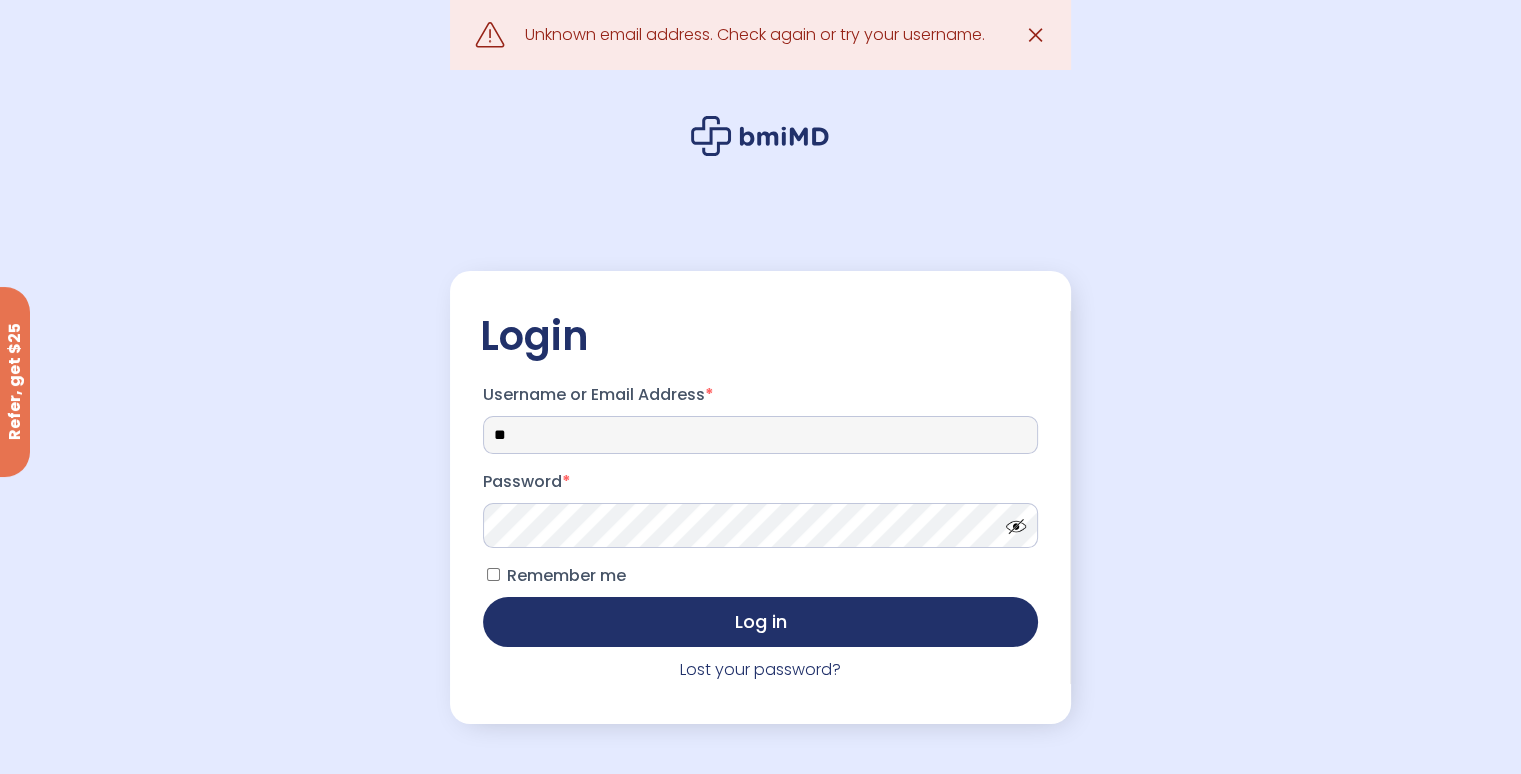 type on "*" 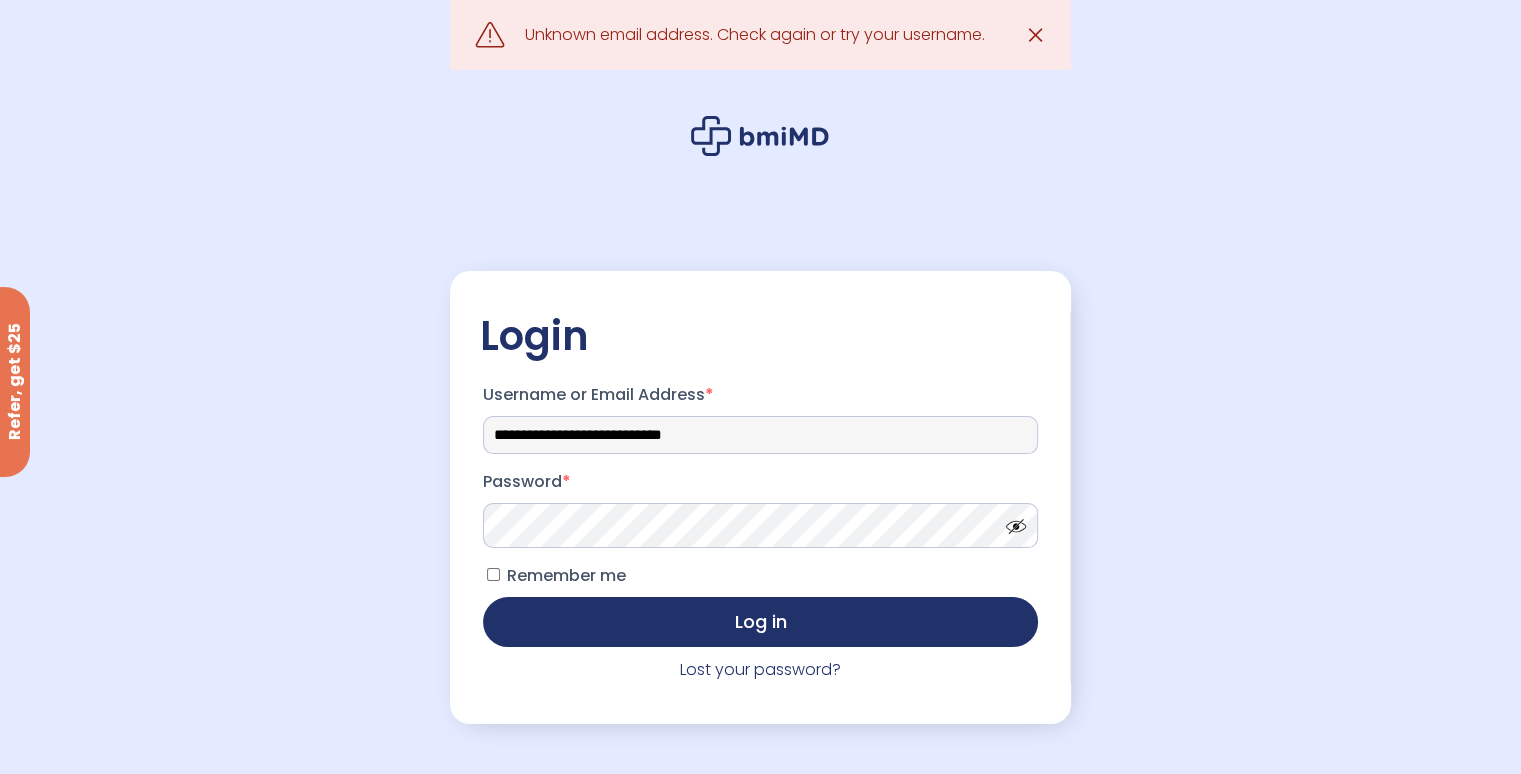 type on "**********" 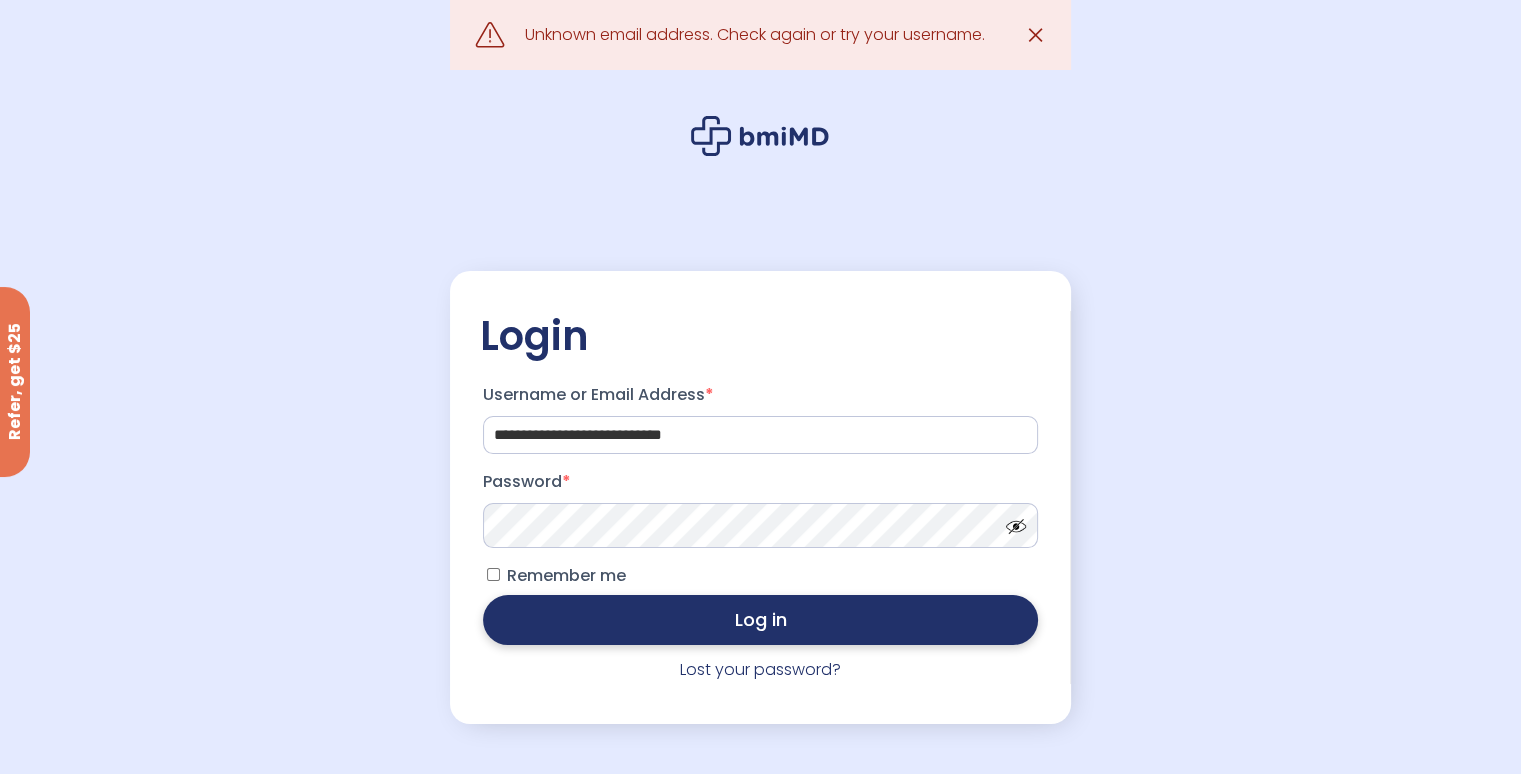 click on "Log in" at bounding box center [760, 620] 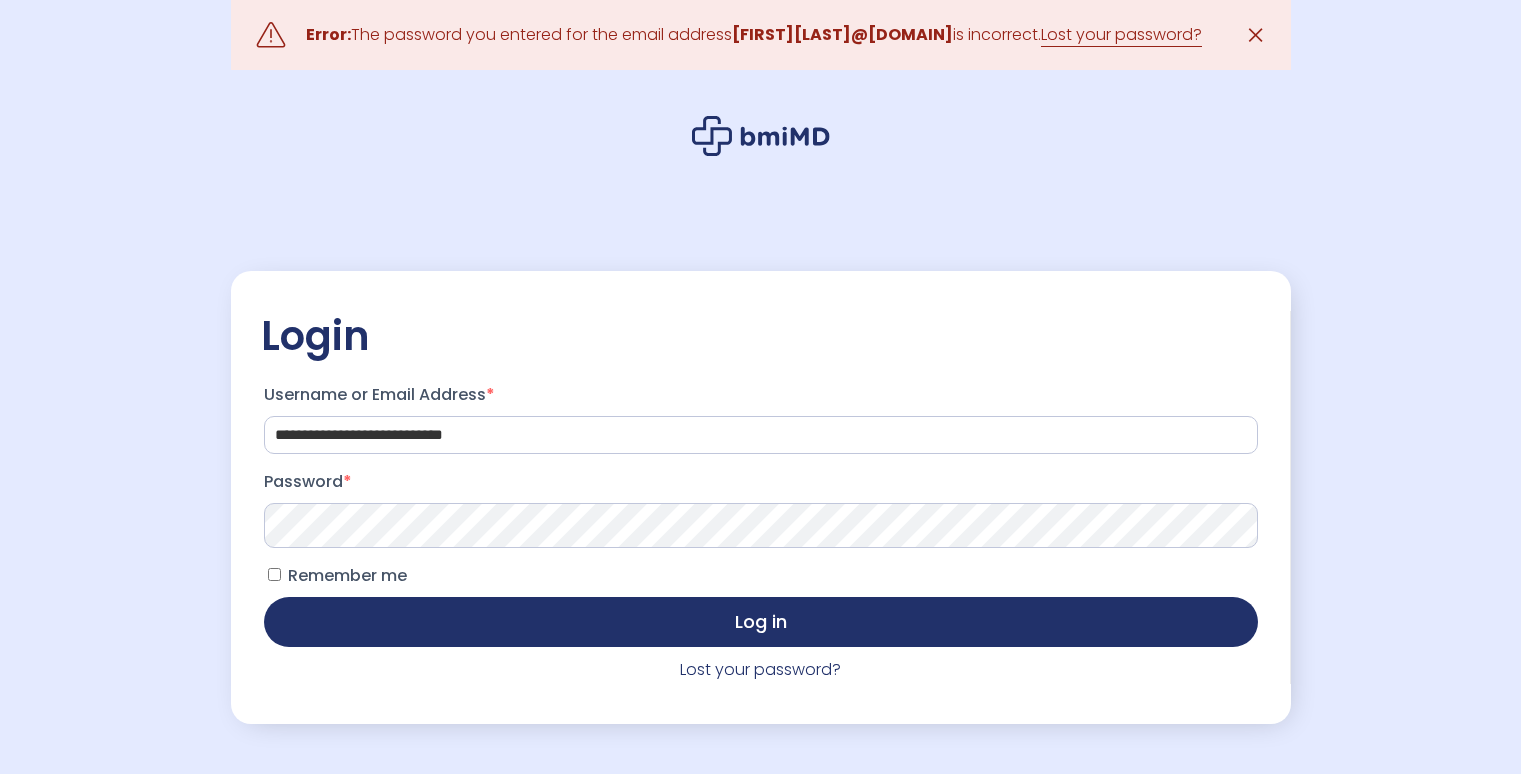 scroll, scrollTop: 0, scrollLeft: 0, axis: both 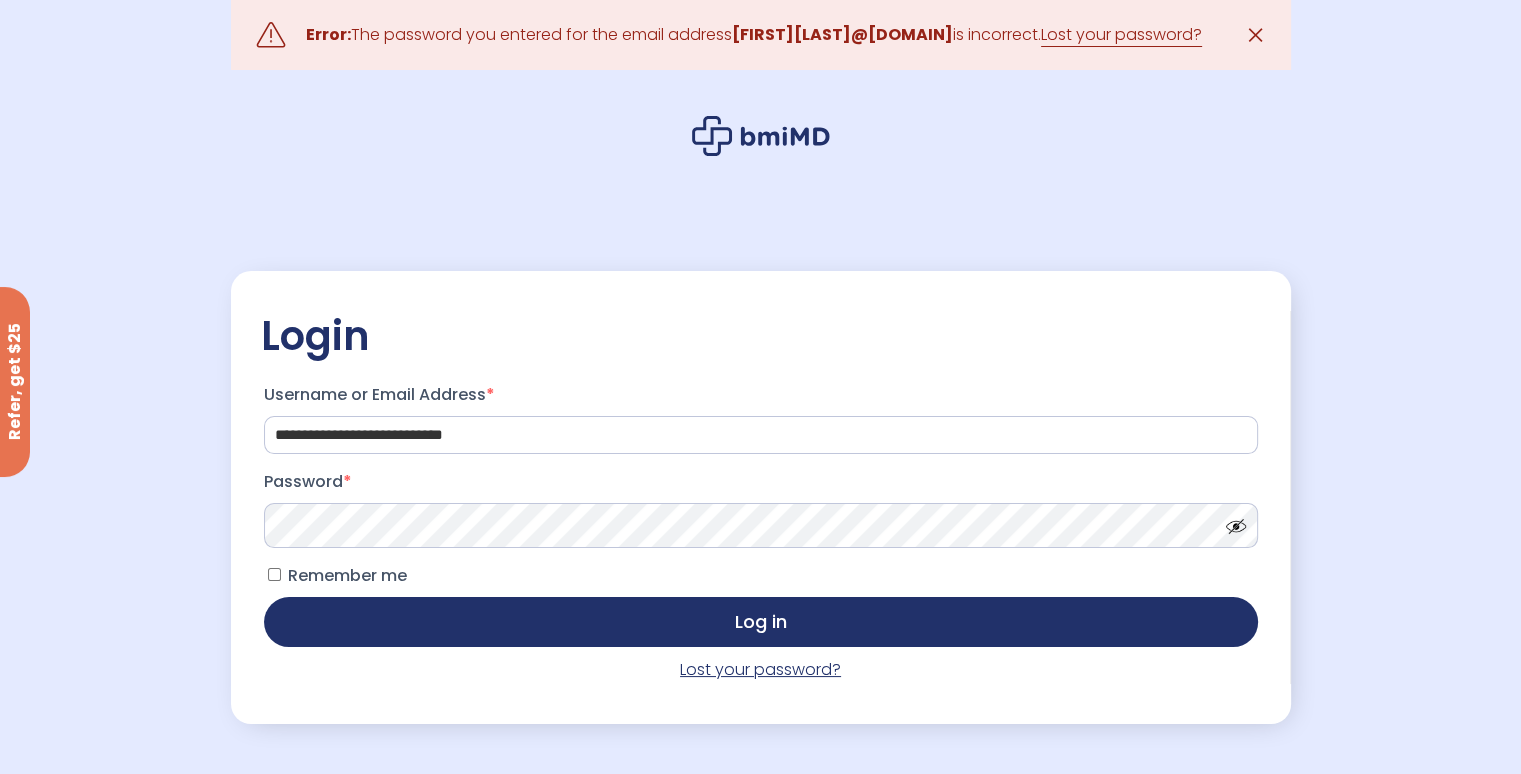 click on "Lost your password?" at bounding box center (760, 669) 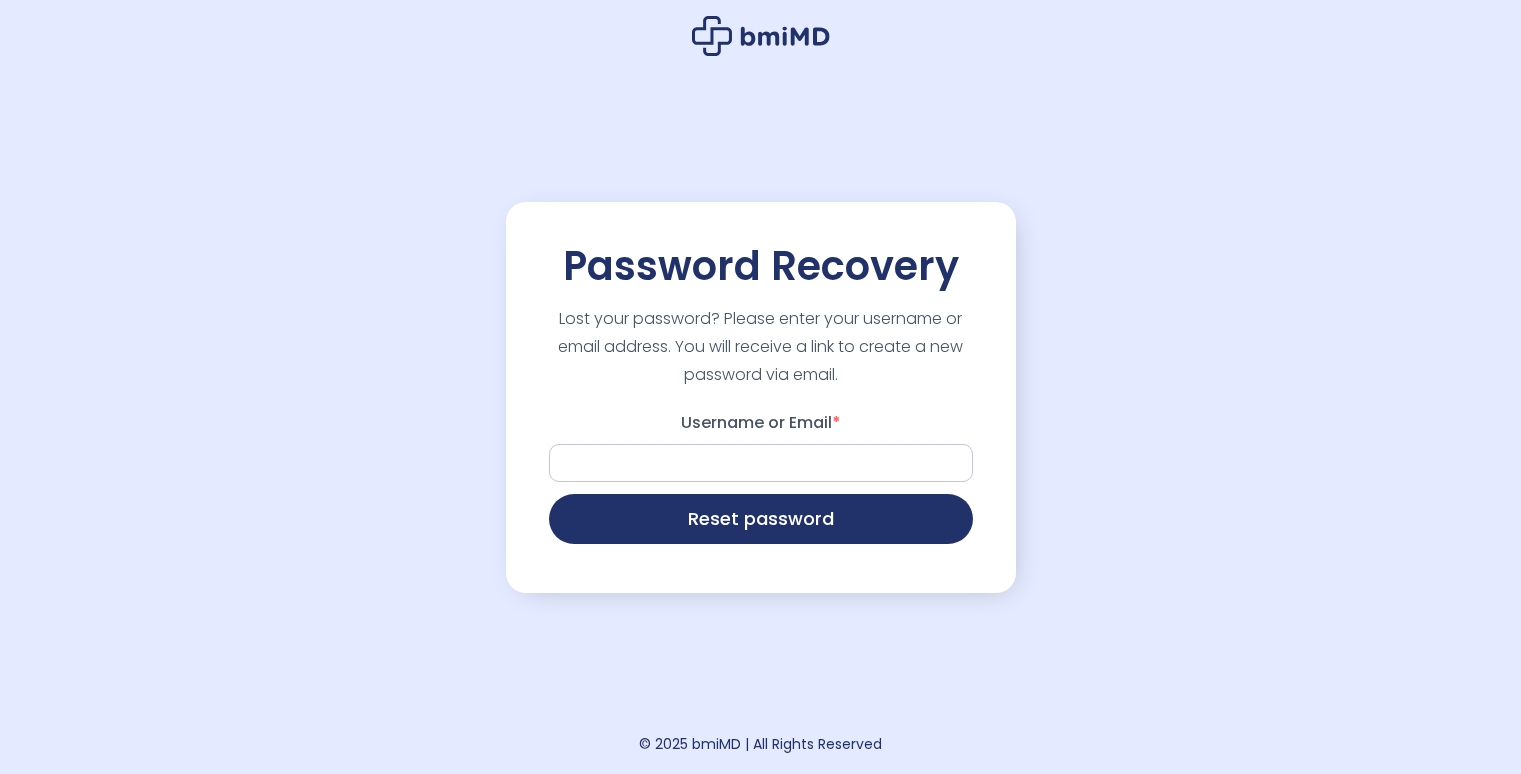 scroll, scrollTop: 0, scrollLeft: 0, axis: both 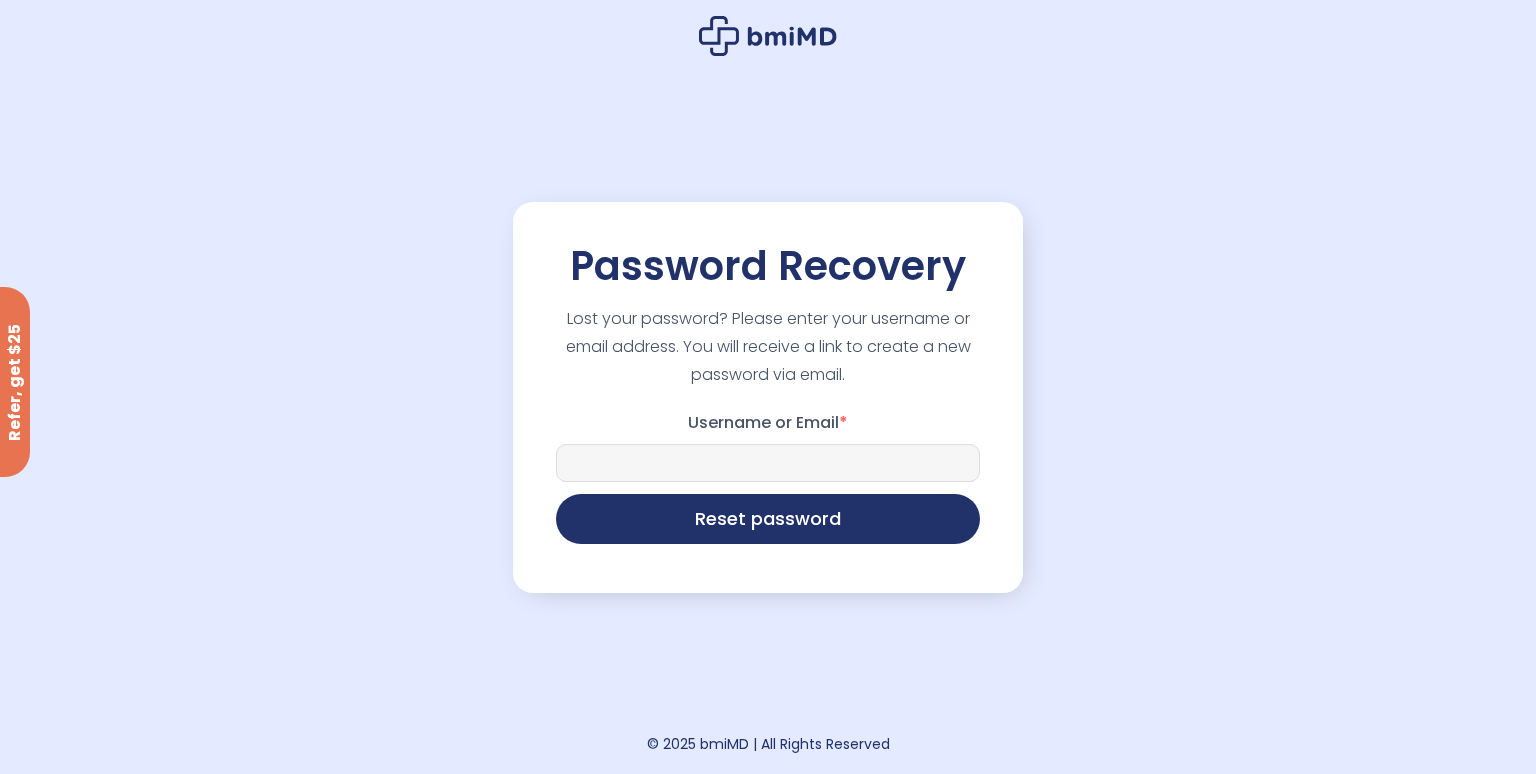 click on "Username or Email  *" at bounding box center [768, 463] 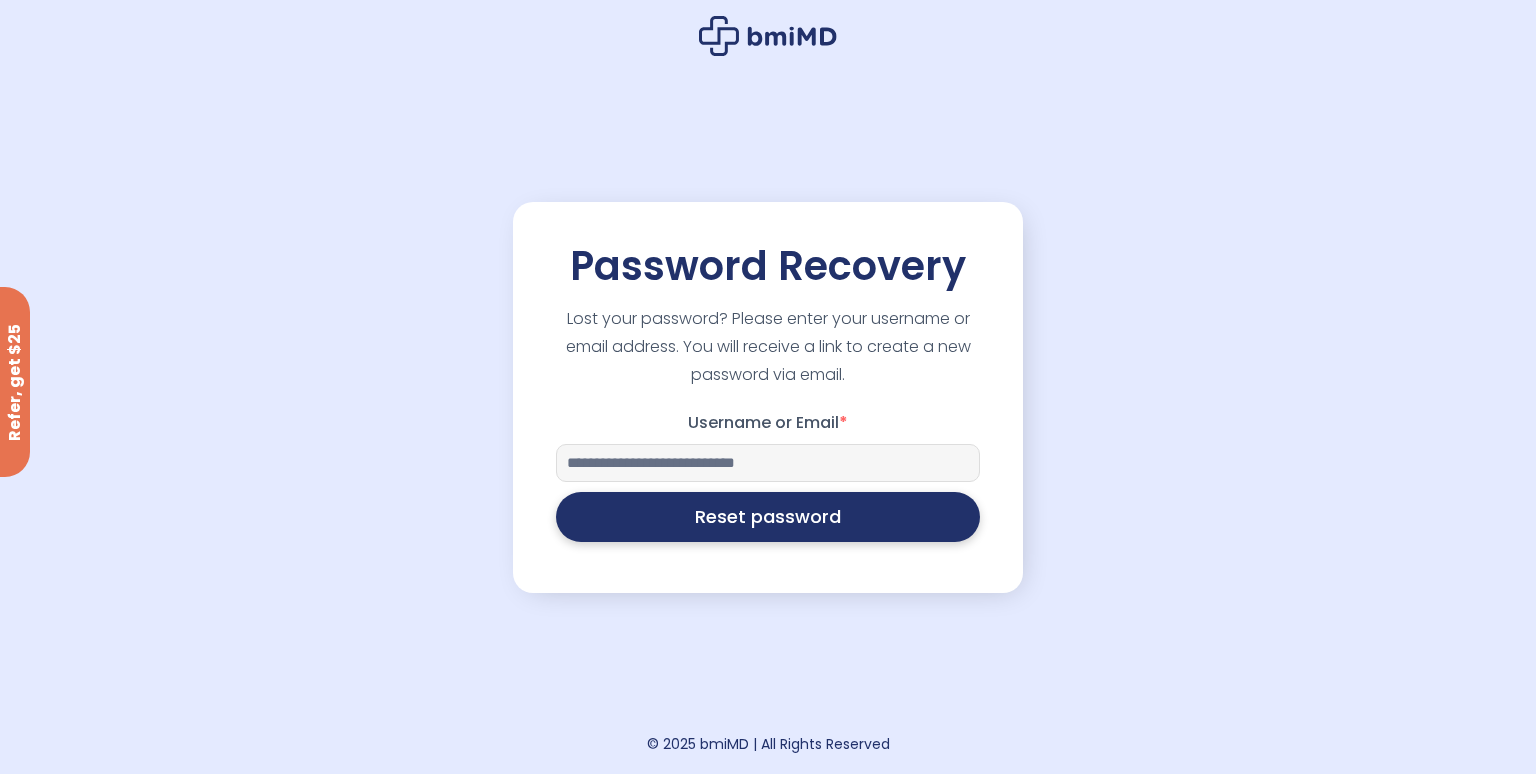 type on "**********" 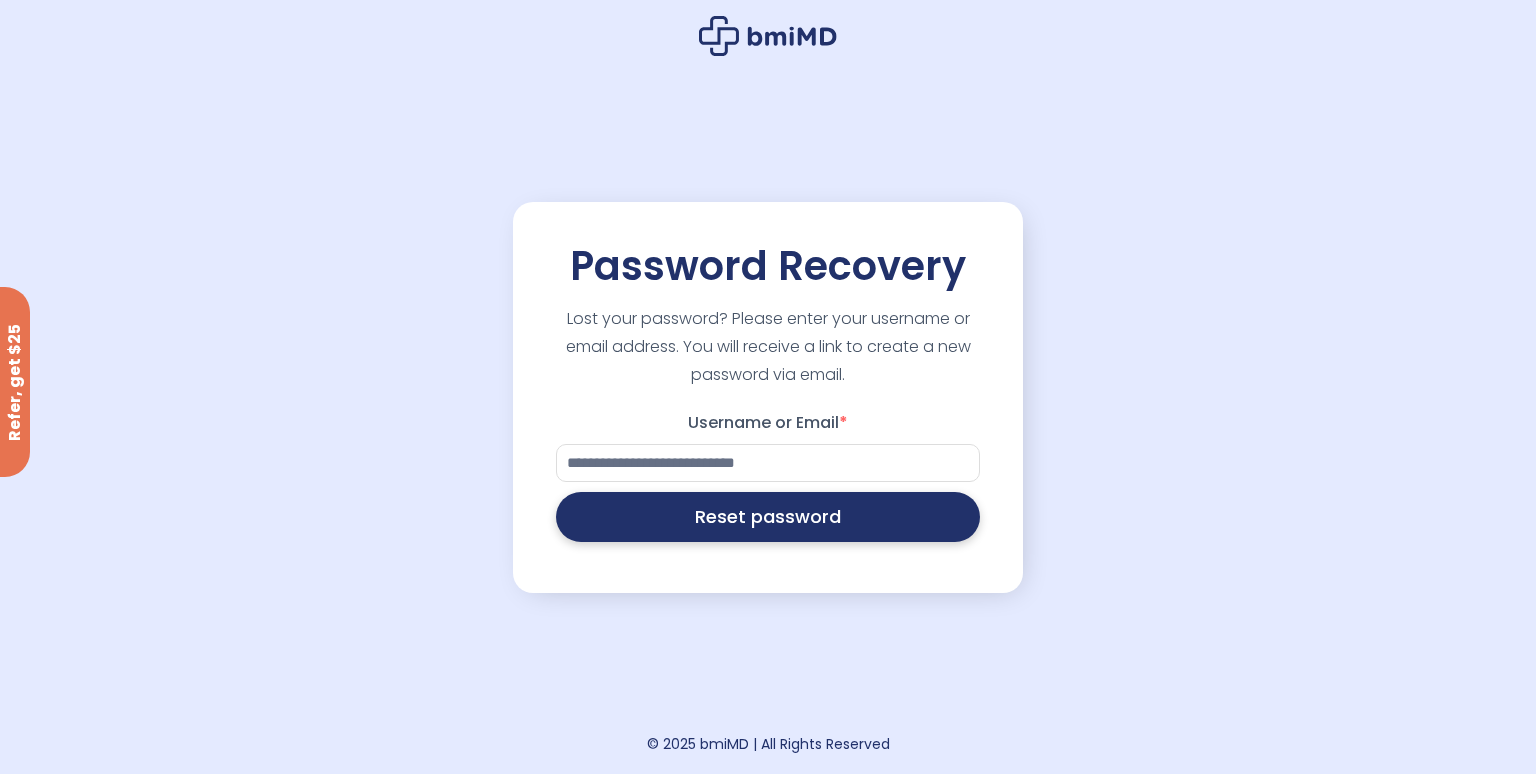 click on "Reset password" at bounding box center (768, 517) 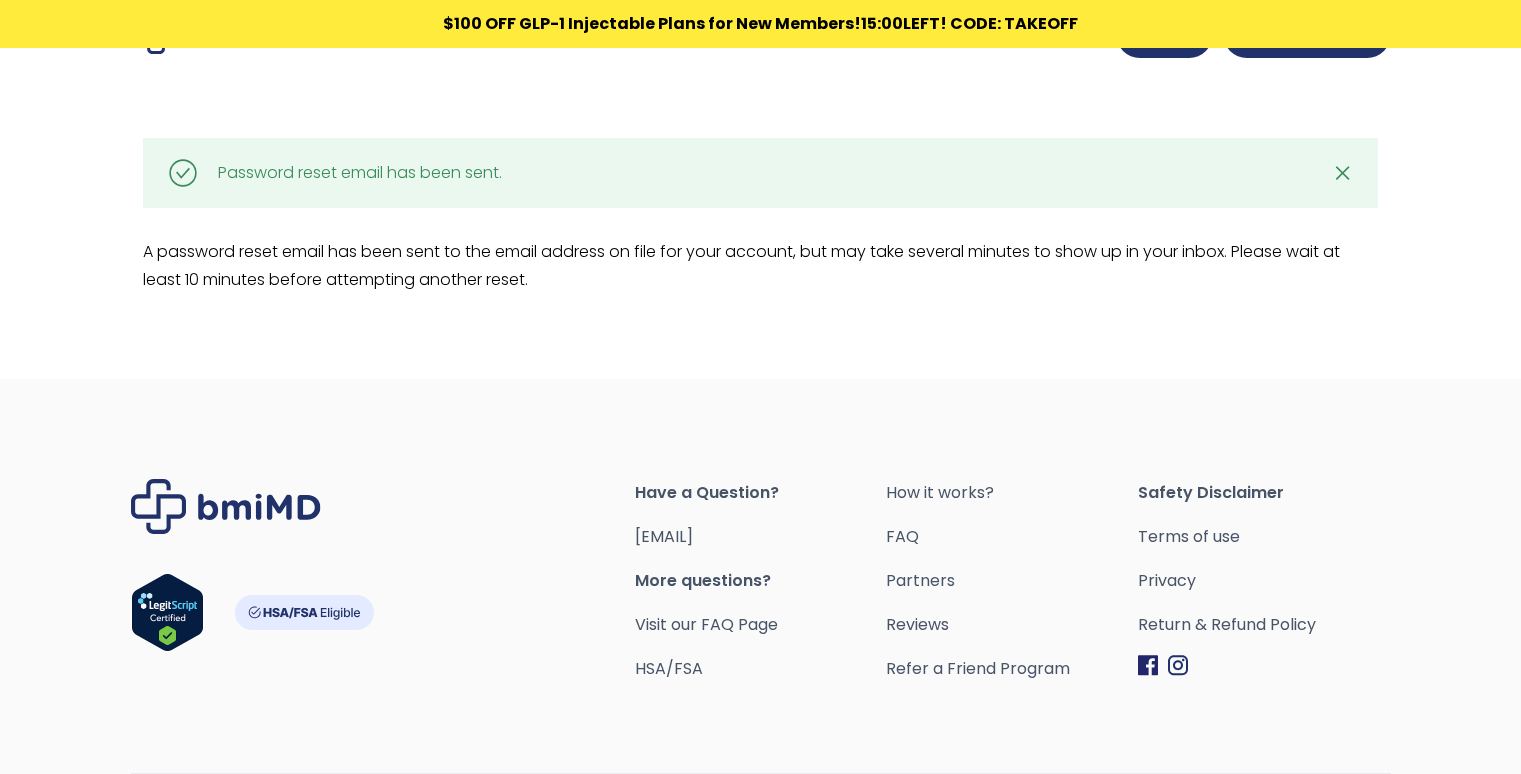 scroll, scrollTop: 0, scrollLeft: 0, axis: both 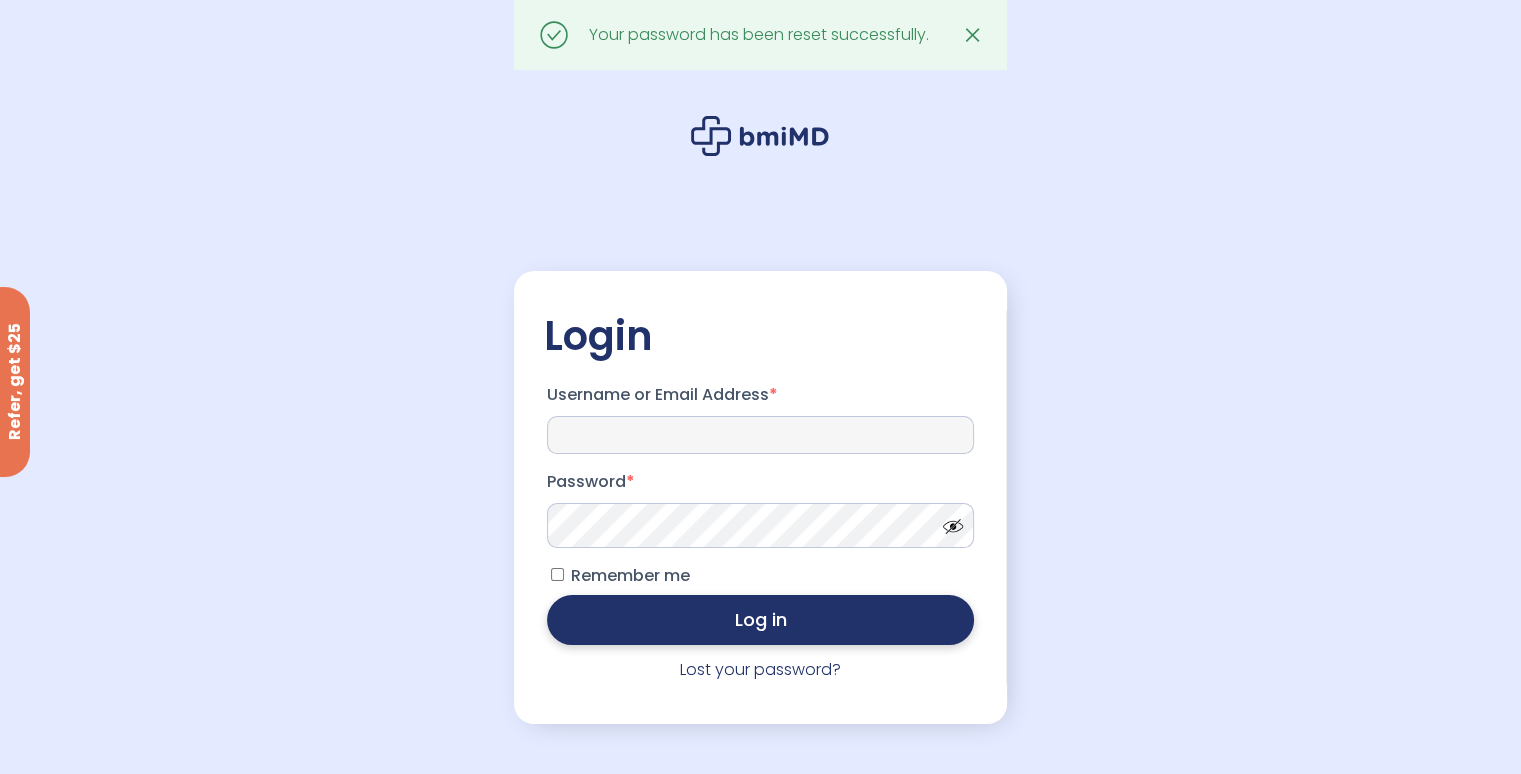 type on "**********" 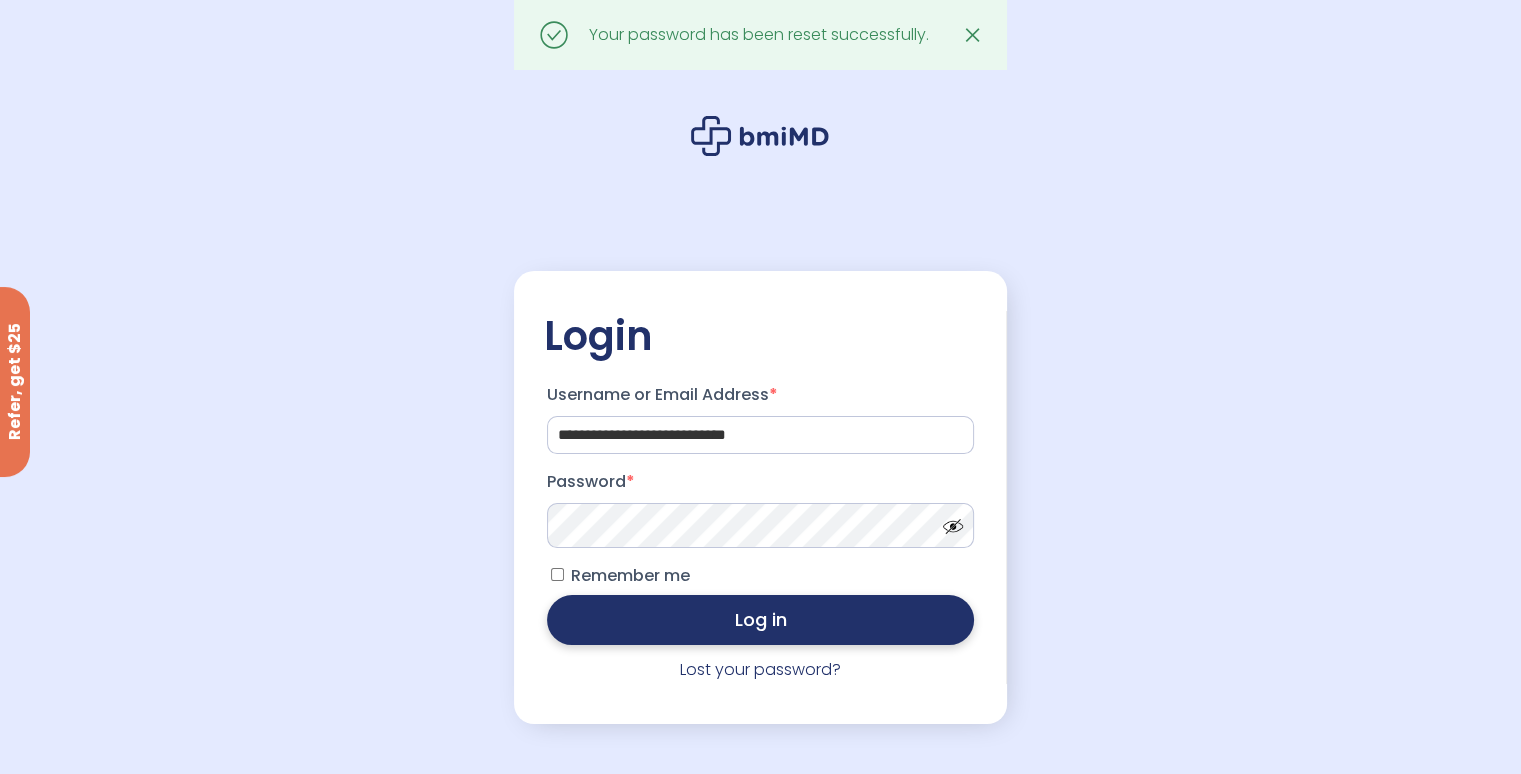click on "Log in" at bounding box center [760, 620] 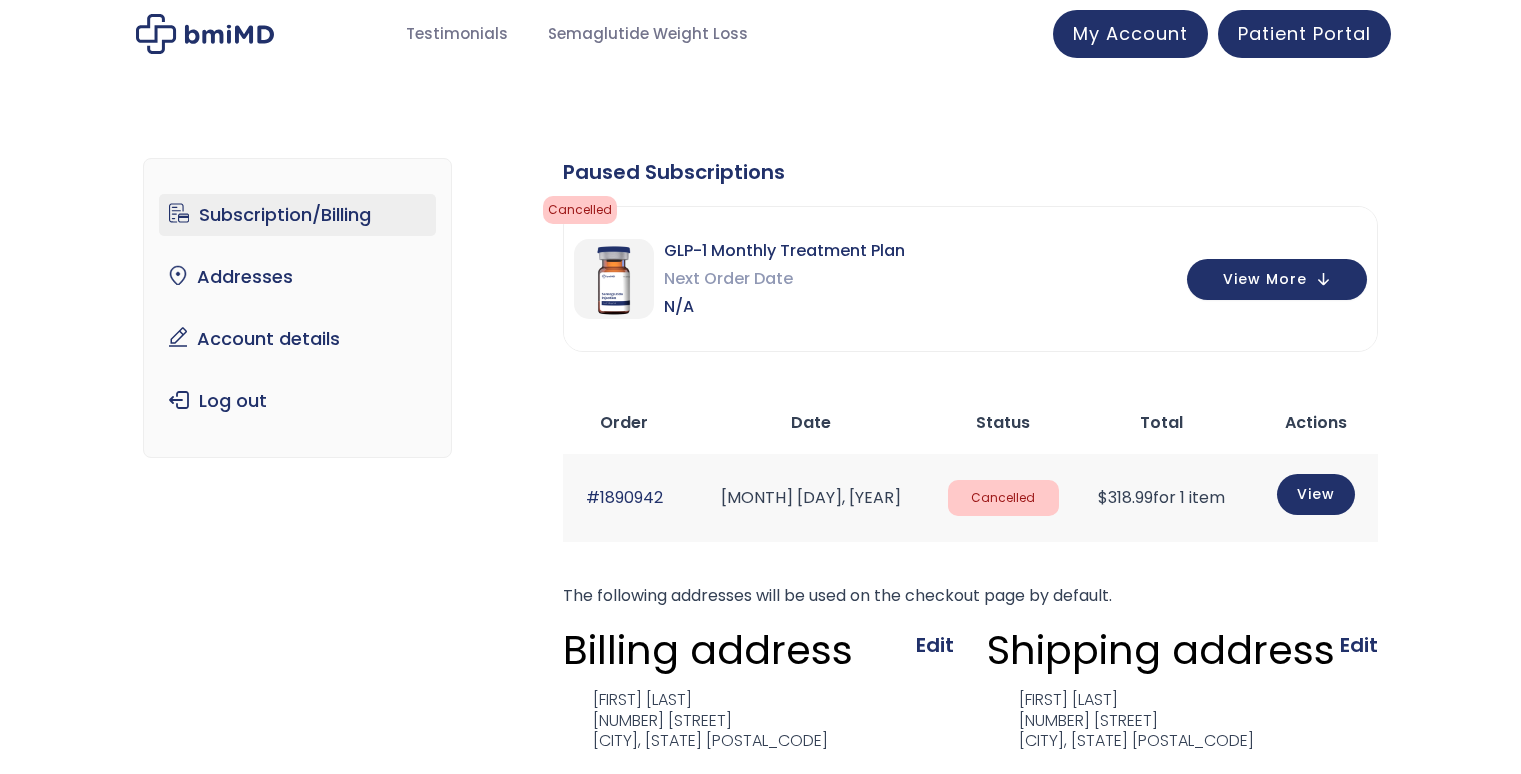 scroll, scrollTop: 0, scrollLeft: 0, axis: both 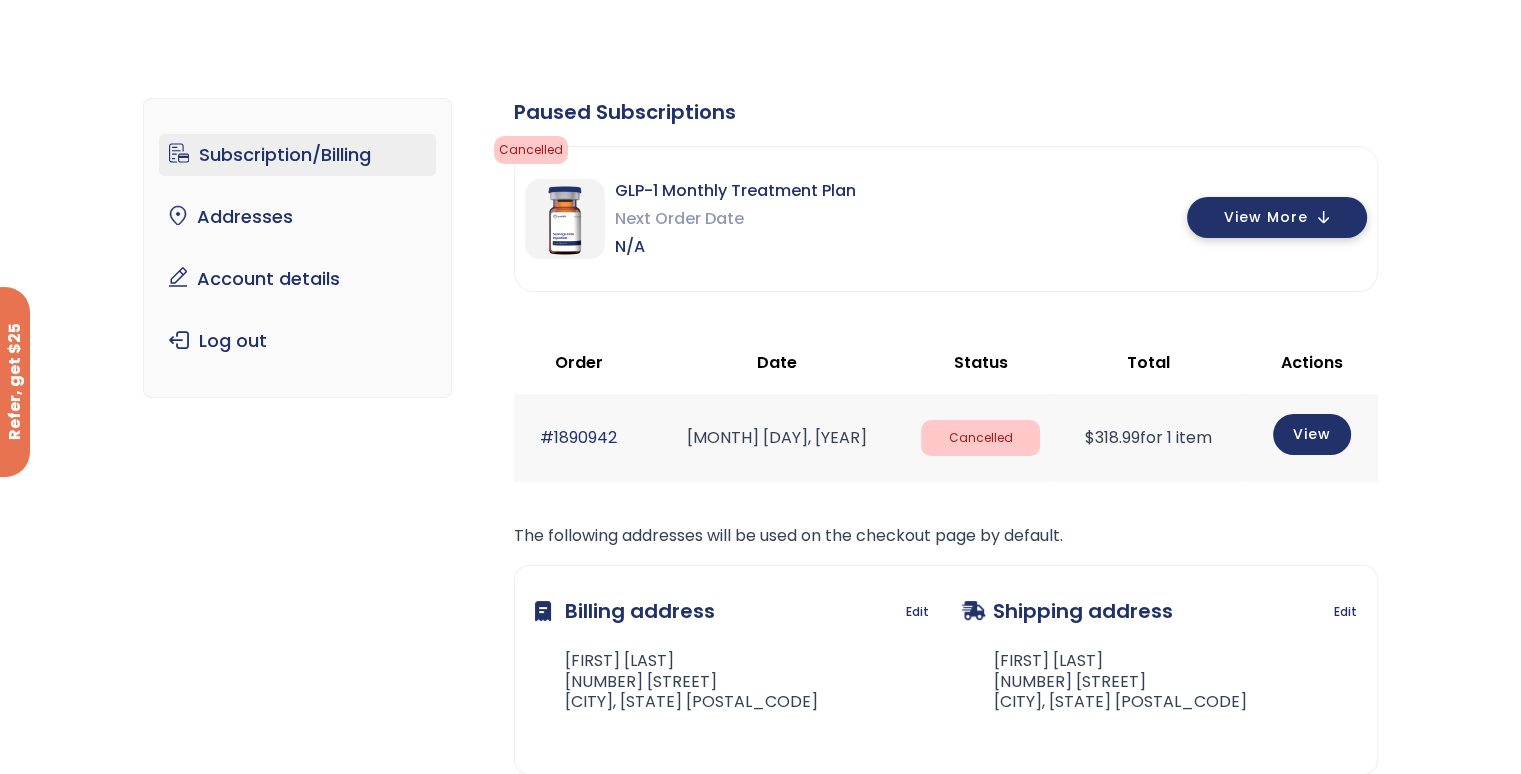 click on "View More" at bounding box center (1277, 217) 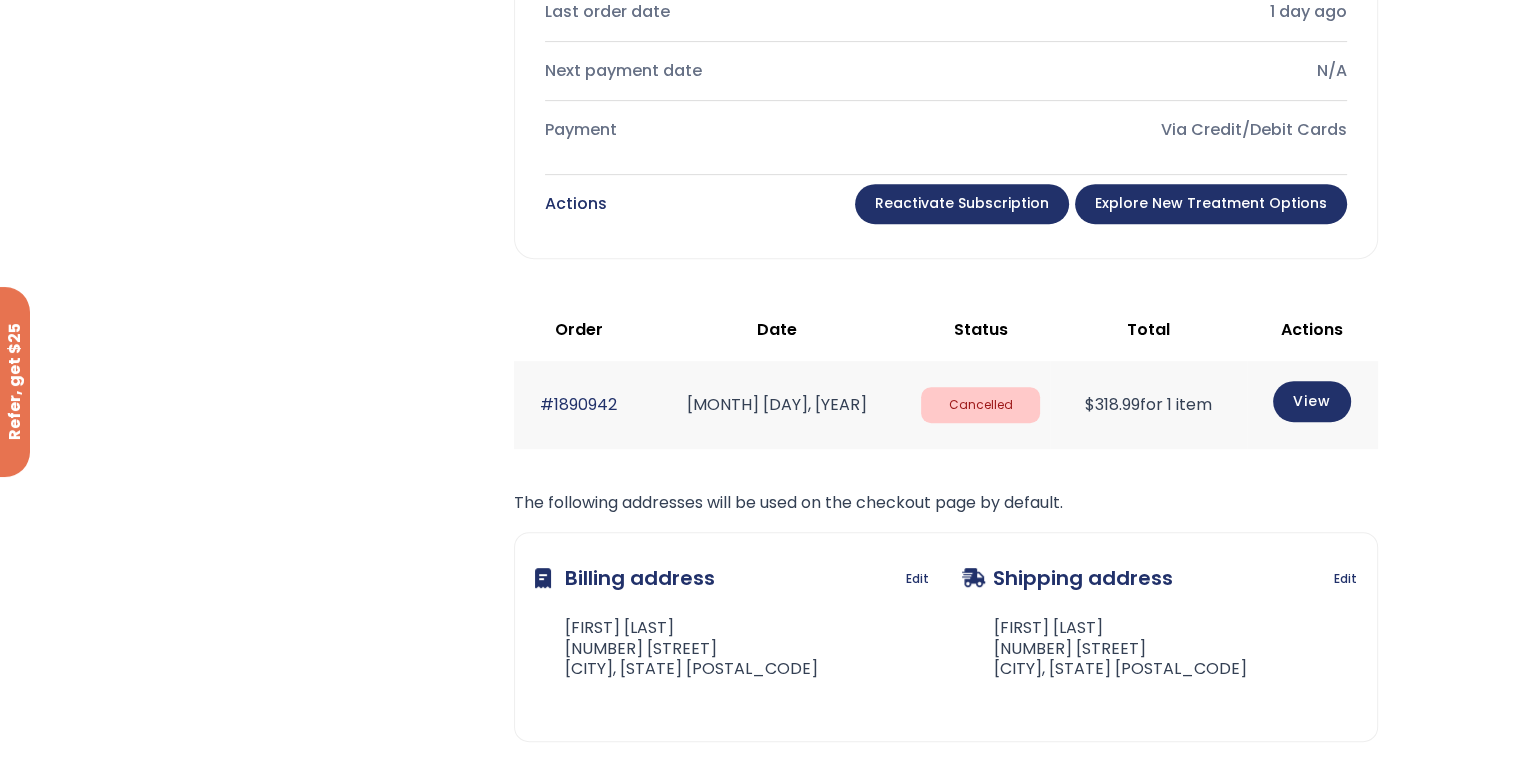 scroll, scrollTop: 751, scrollLeft: 0, axis: vertical 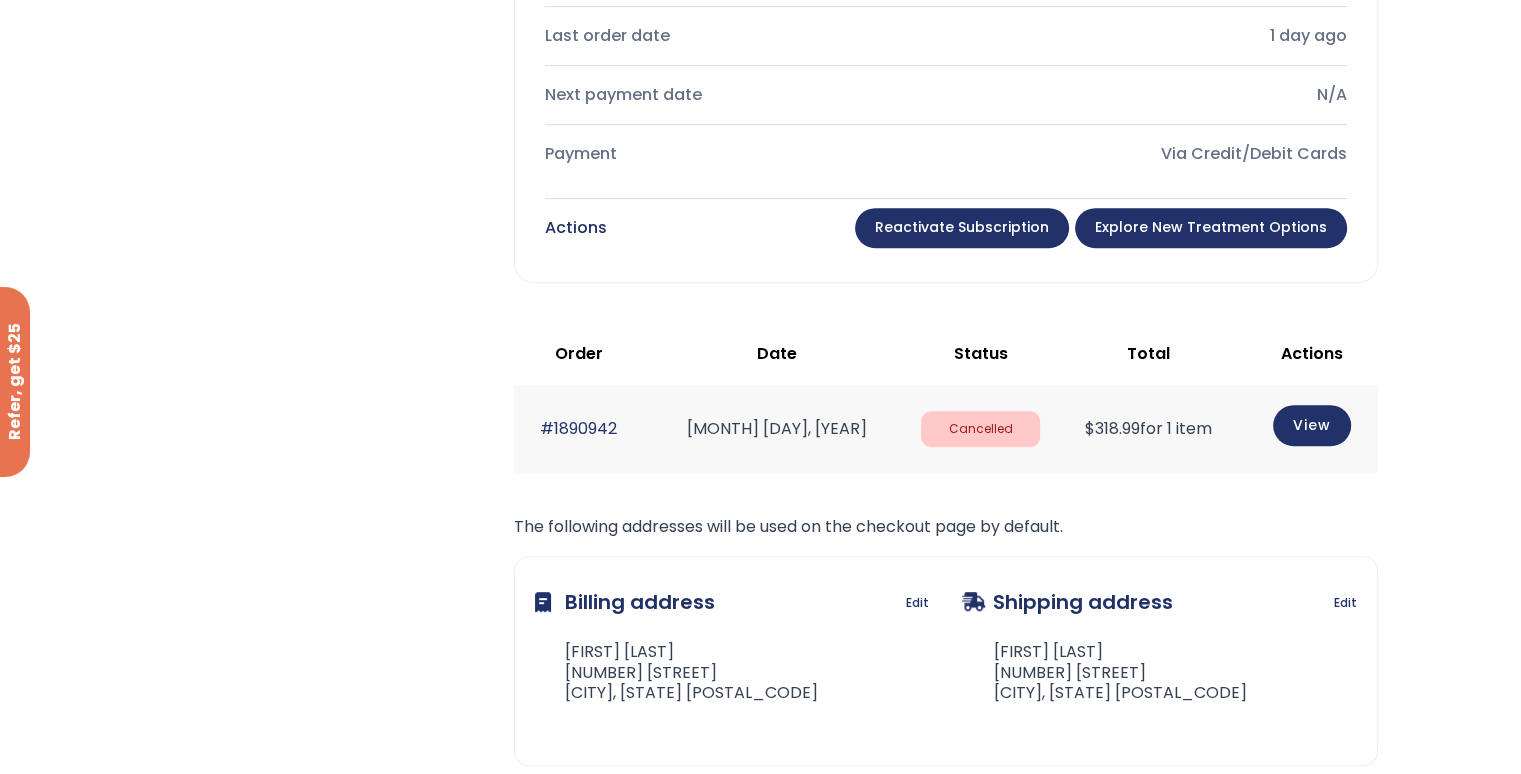 click on "Explore New Treatment Options" at bounding box center (1211, 228) 